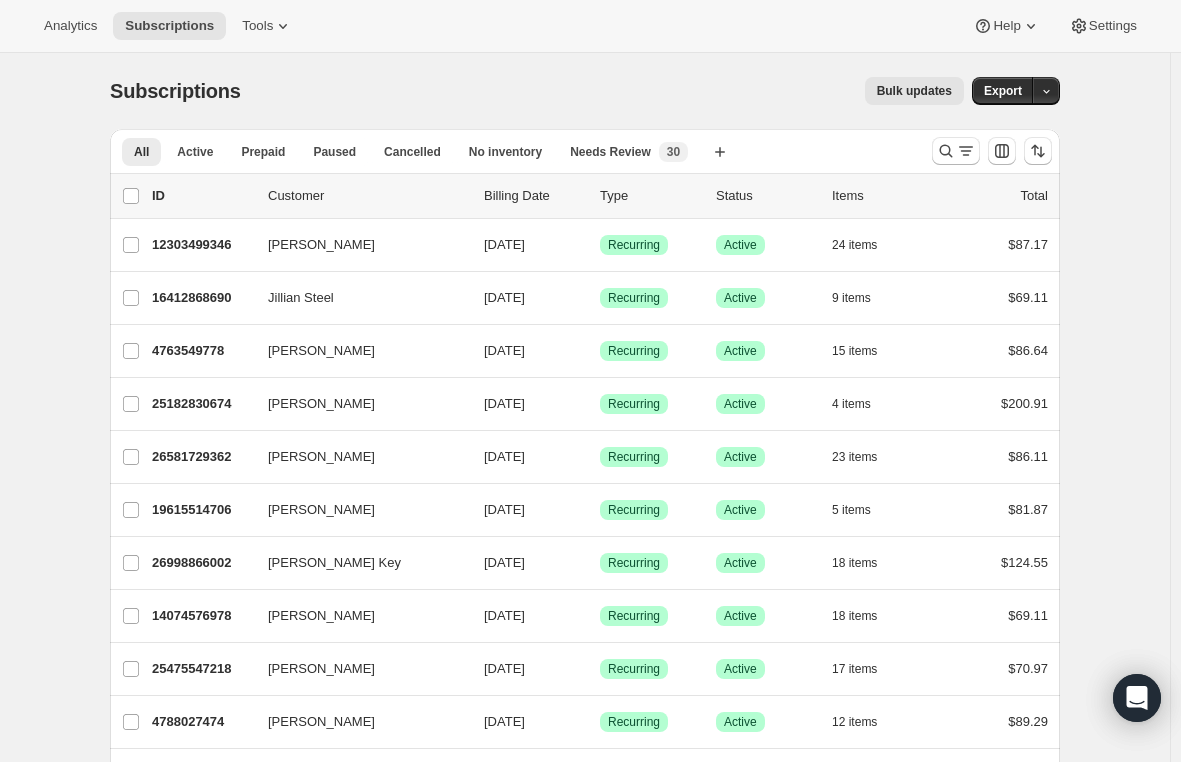 scroll, scrollTop: 0, scrollLeft: 0, axis: both 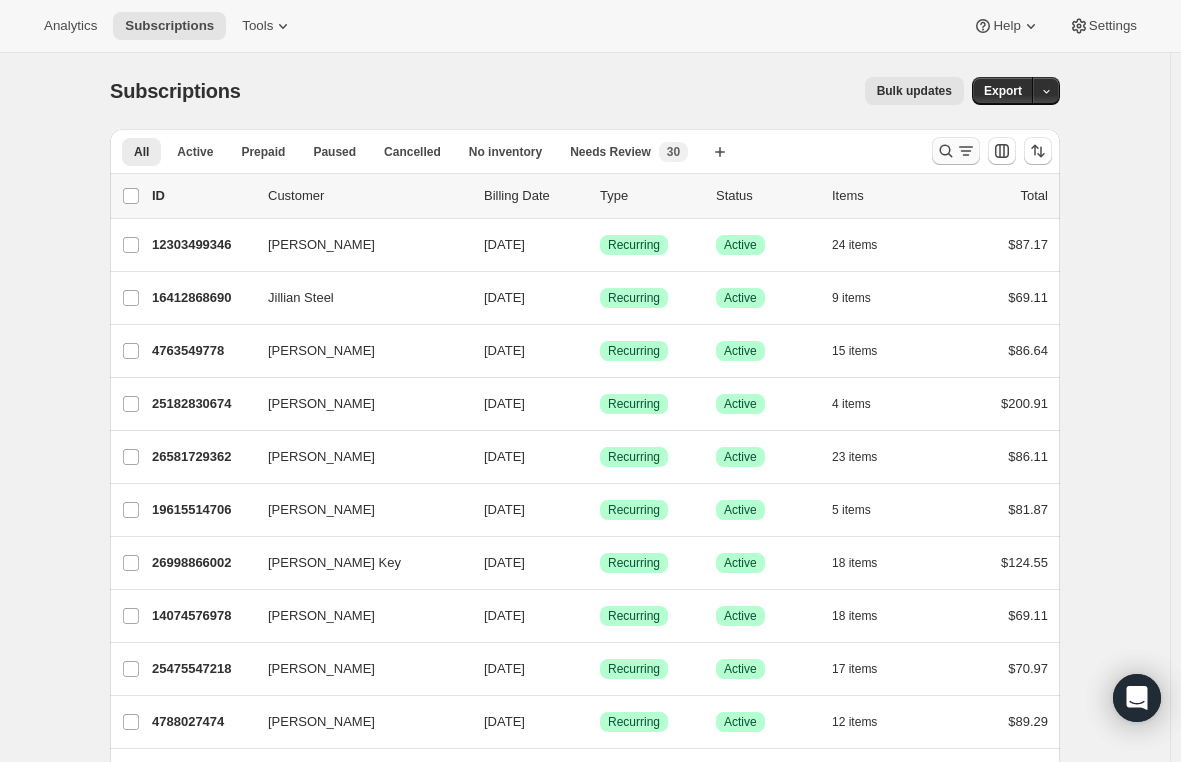 click 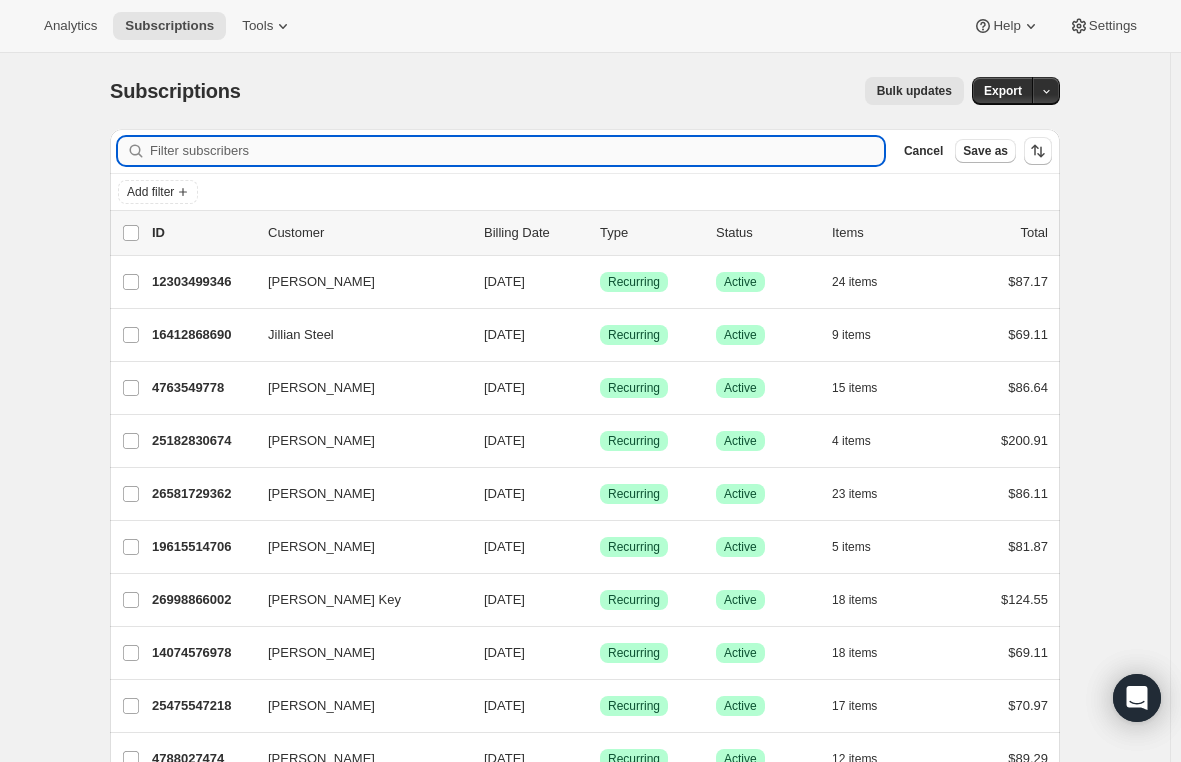 click on "Filter subscribers" at bounding box center [517, 151] 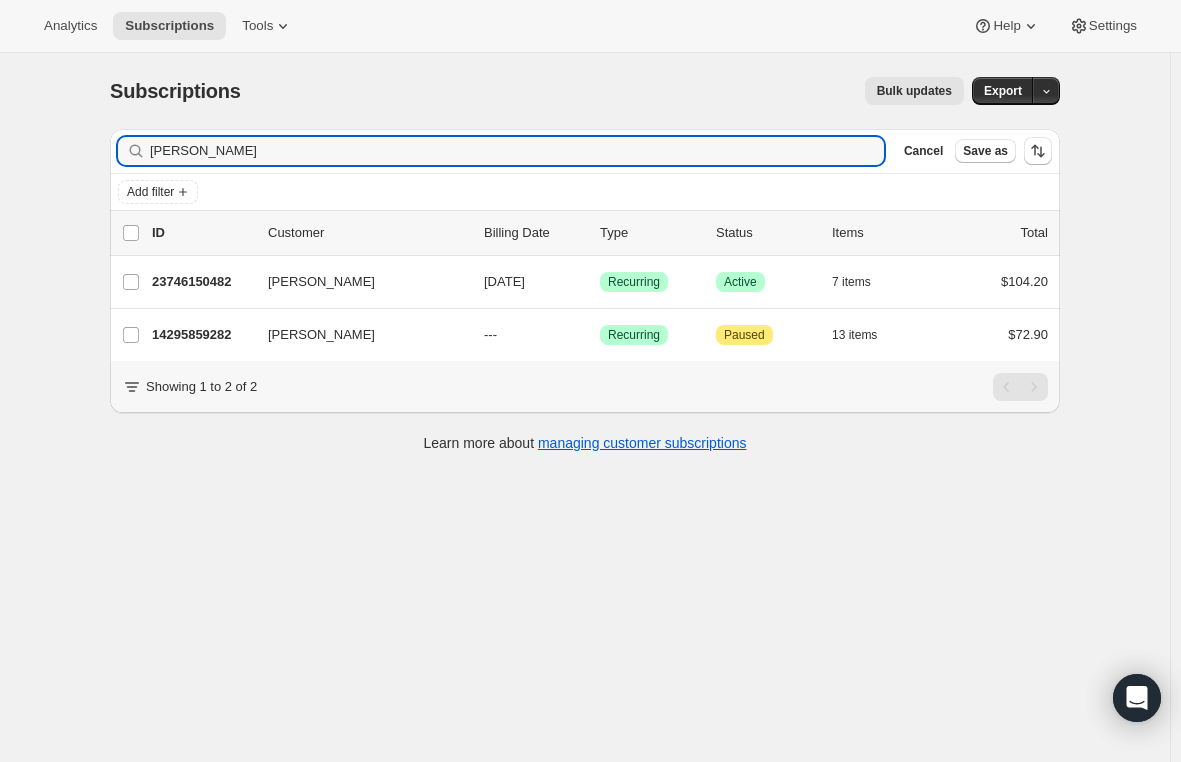 type on "Josh Greenwood" 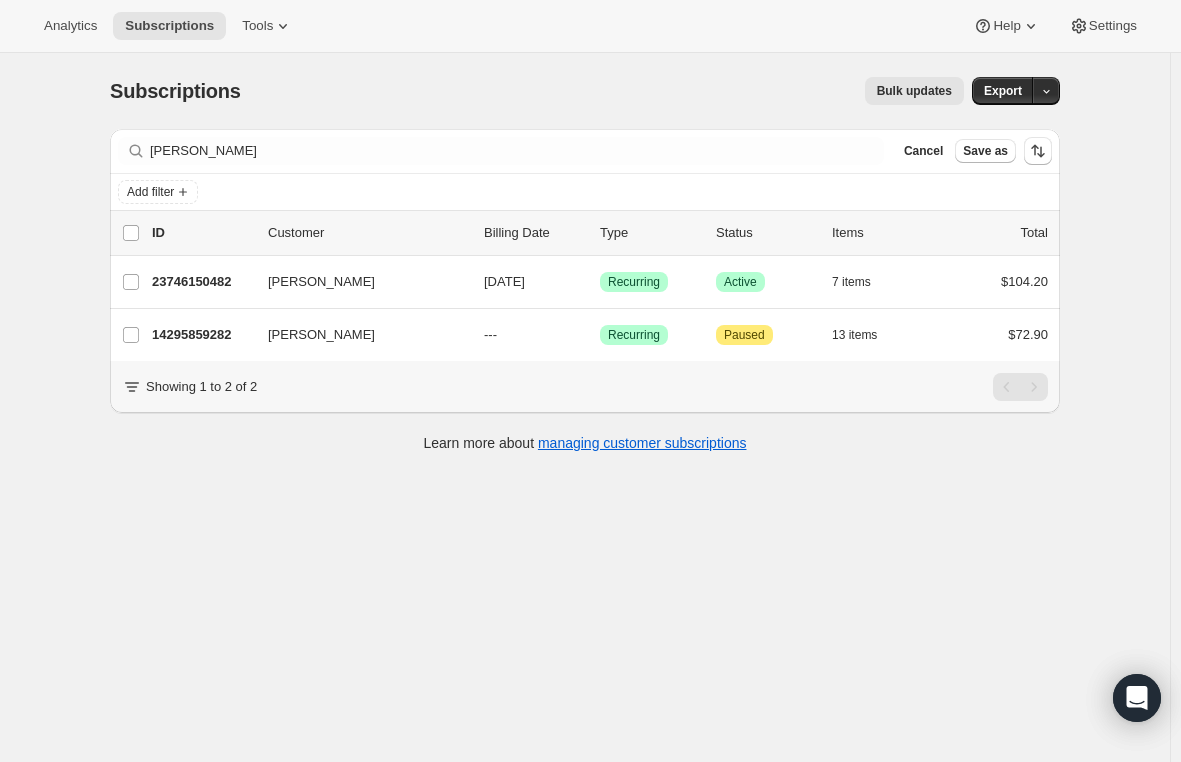 click on "Subscriptions. This page is ready Subscriptions Bulk updates More actions Bulk updates Export Filter subscribers Josh Greenwood Clear Cancel Save as Add filter   0 selected Update next billing date Change status Showing 3 subscriptions Select all 3 subscriptions Showing 3 subscriptions Select Select all 3 subscriptions 0 selected list header ID Customer Billing Date Type Status Items Total Josh Greenwood 23746150482 Josh Greenwood 07/30/2025 Success Recurring Success Active 7   items $104.20 Josh Greenwood 14295859282 Josh Greenwood --- Success Recurring Attention Paused 13   items $72.90 Showing 1 to 2 of 2 Learn more about   managing customer subscriptions" at bounding box center (585, 434) 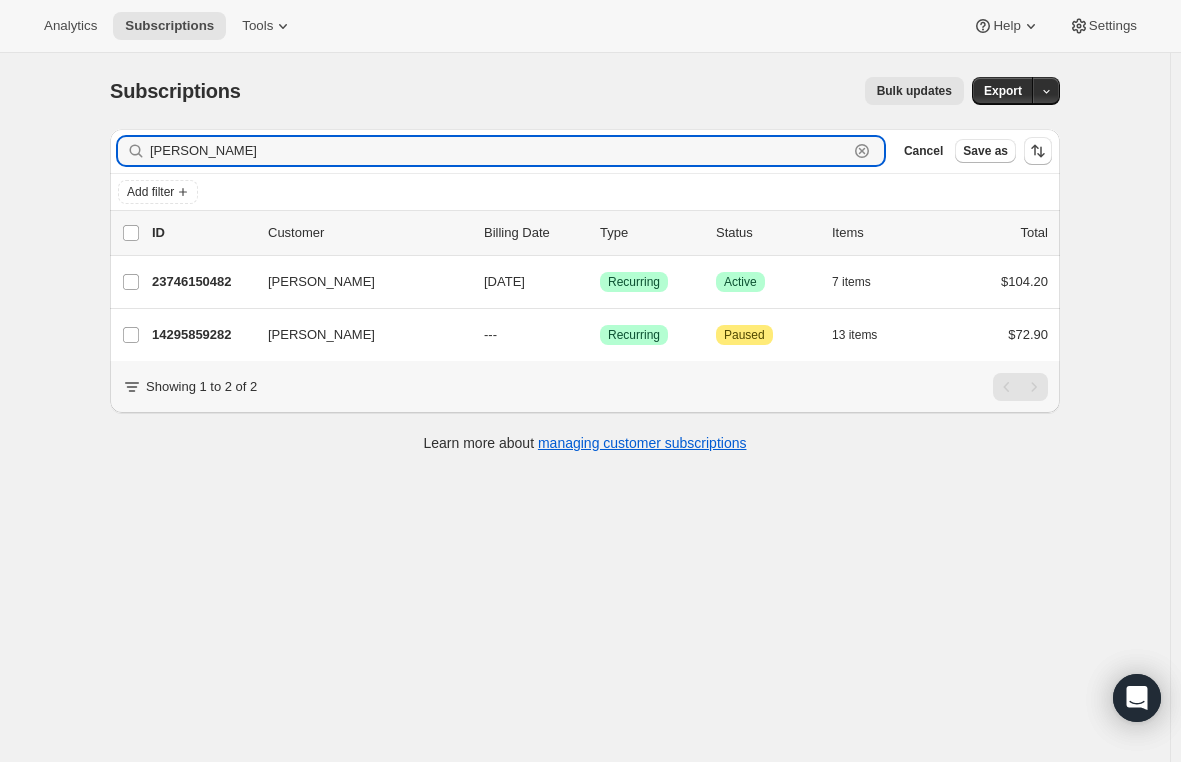 drag, startPoint x: 291, startPoint y: 150, endPoint x: -35, endPoint y: 132, distance: 326.49655 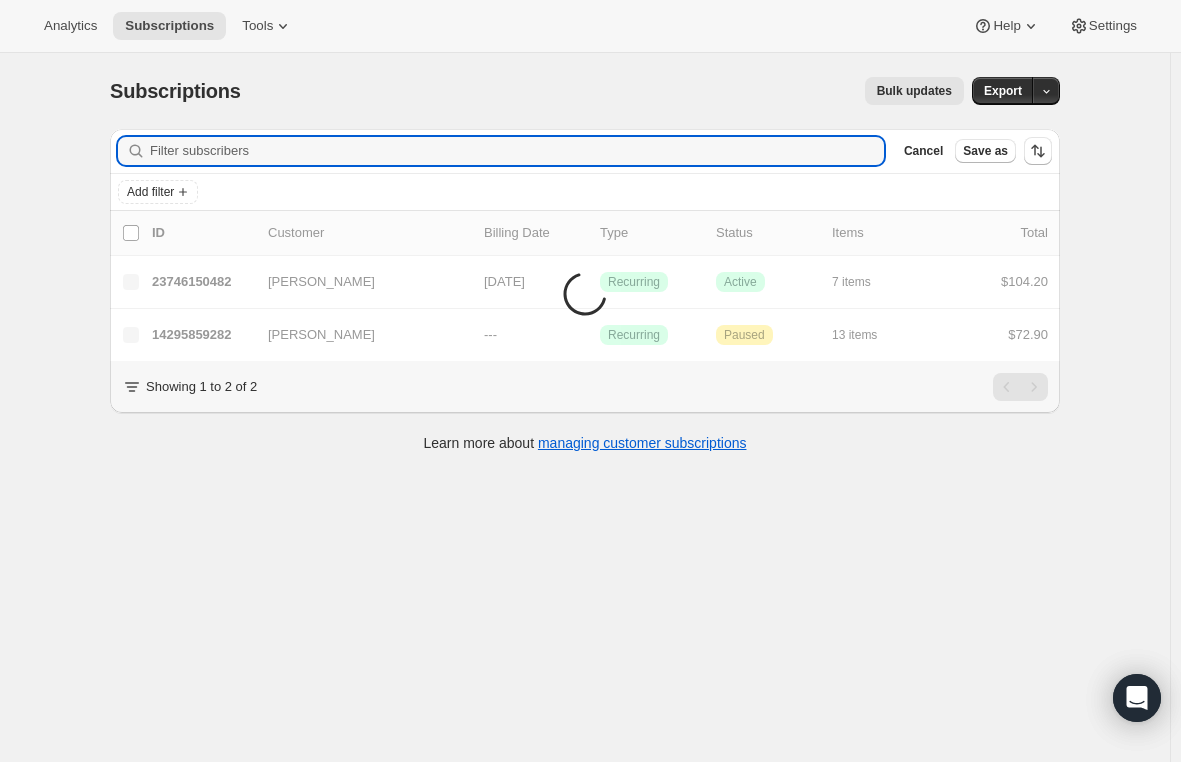 paste on "lvmcbride@gmail.com" 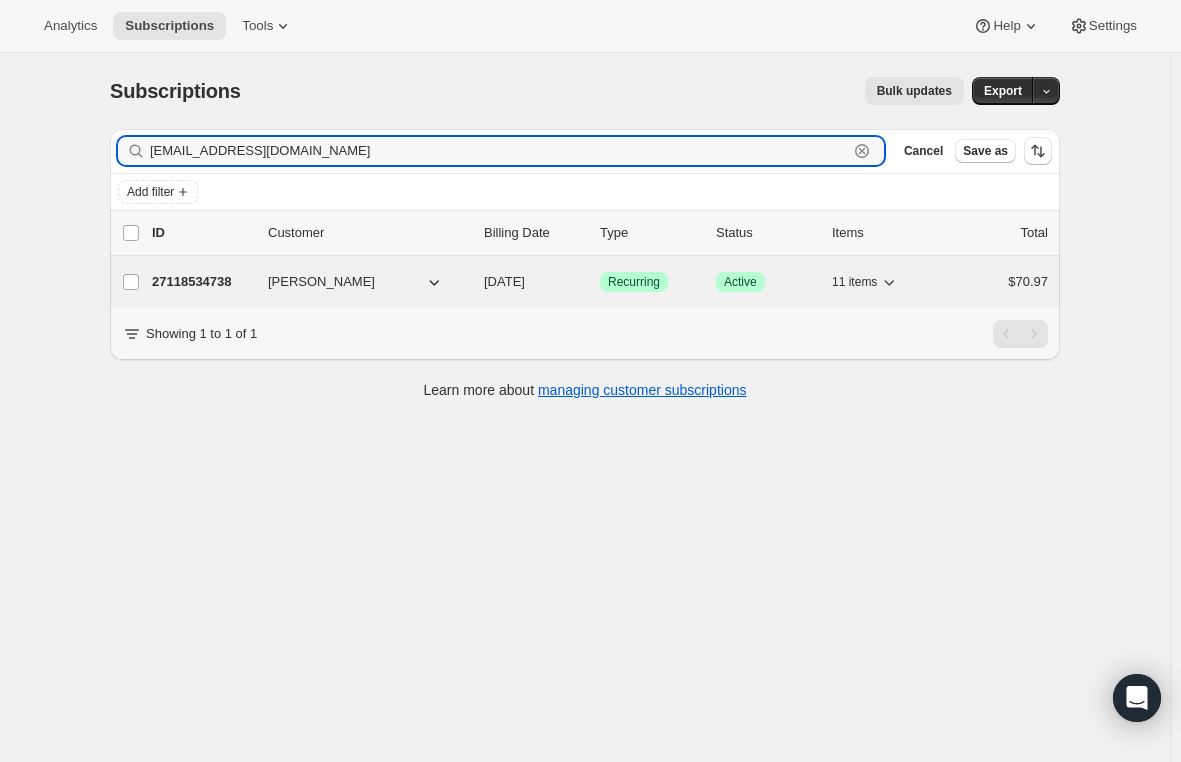 type on "lvmcbride@gmail.com" 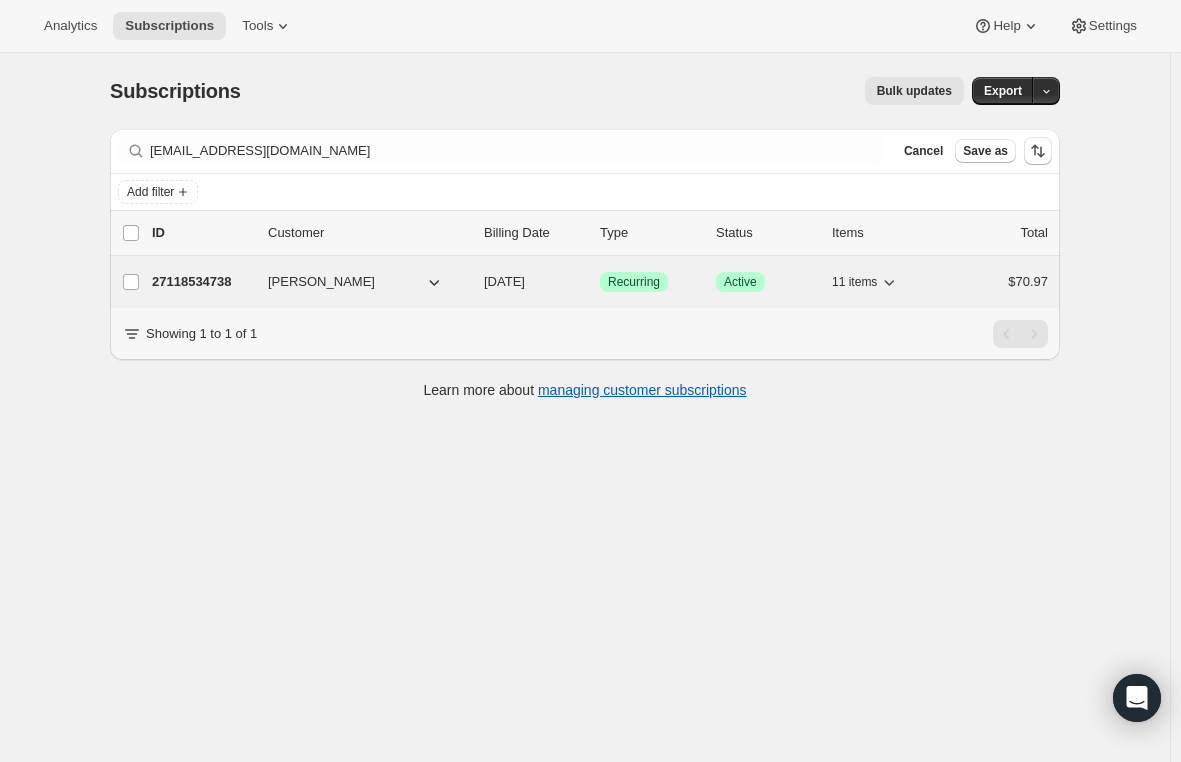click on "27118534738" at bounding box center [202, 282] 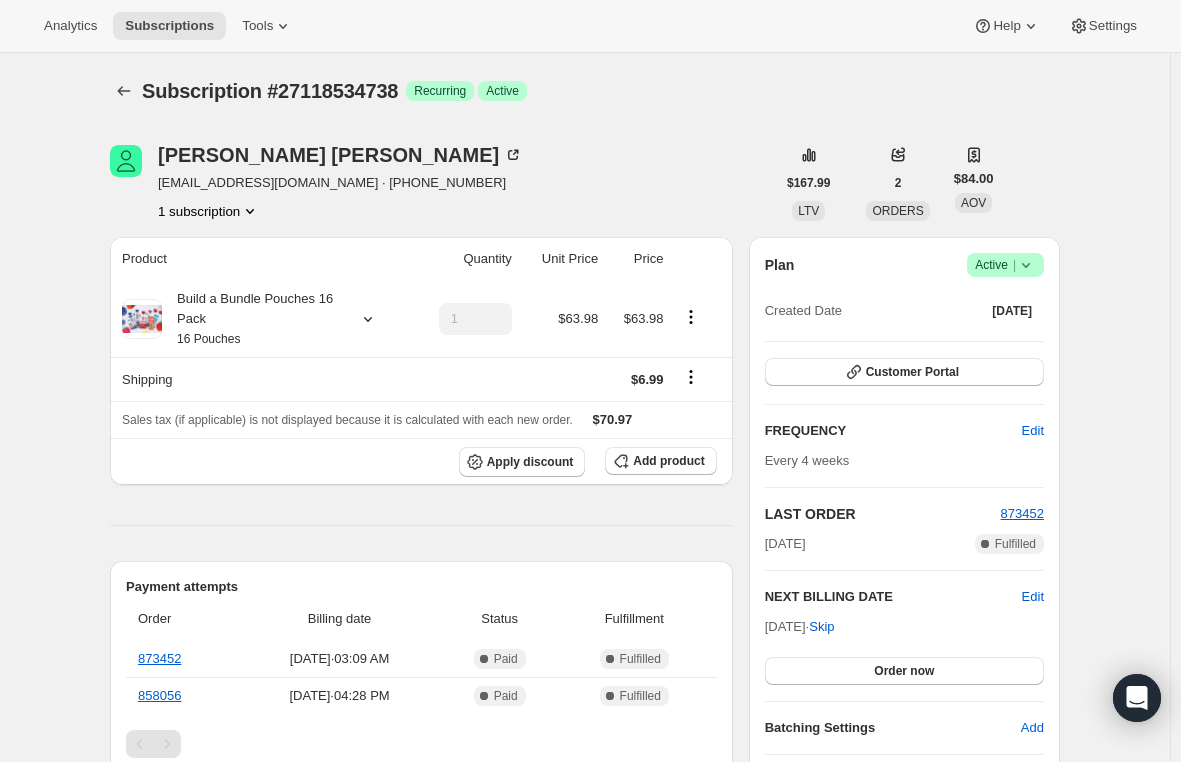 click 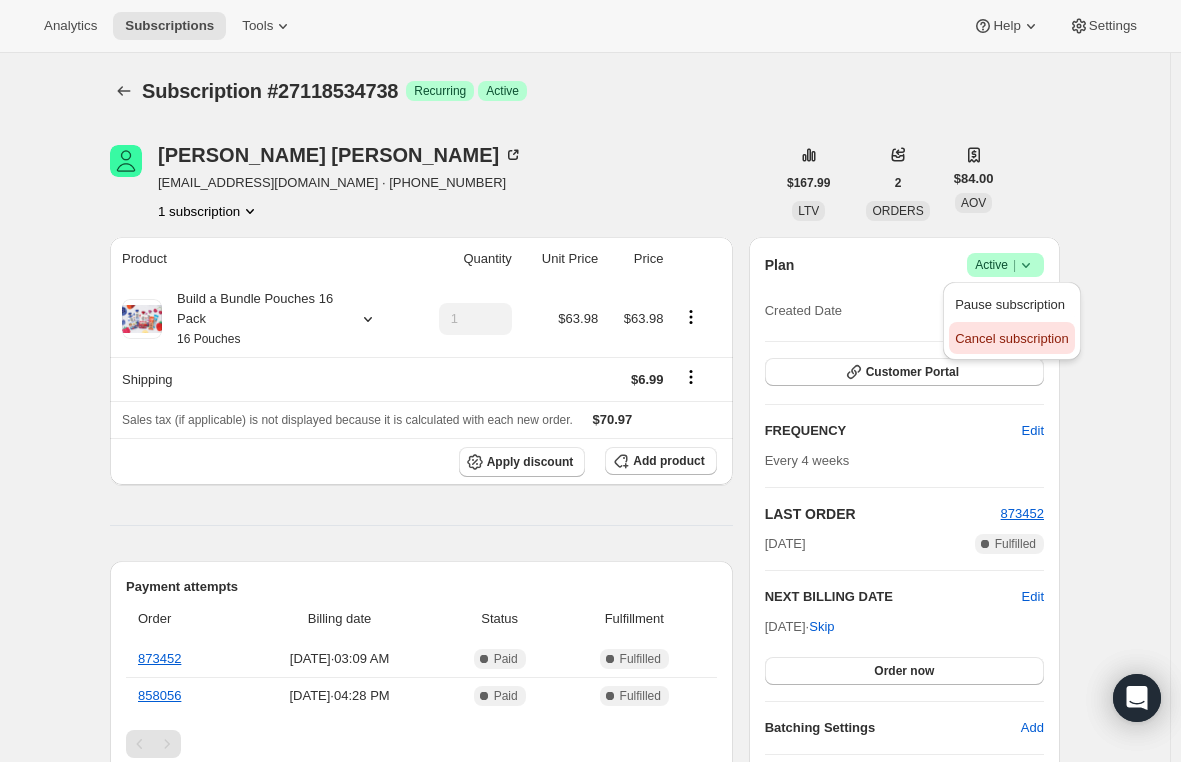 click on "Cancel subscription" at bounding box center [1011, 338] 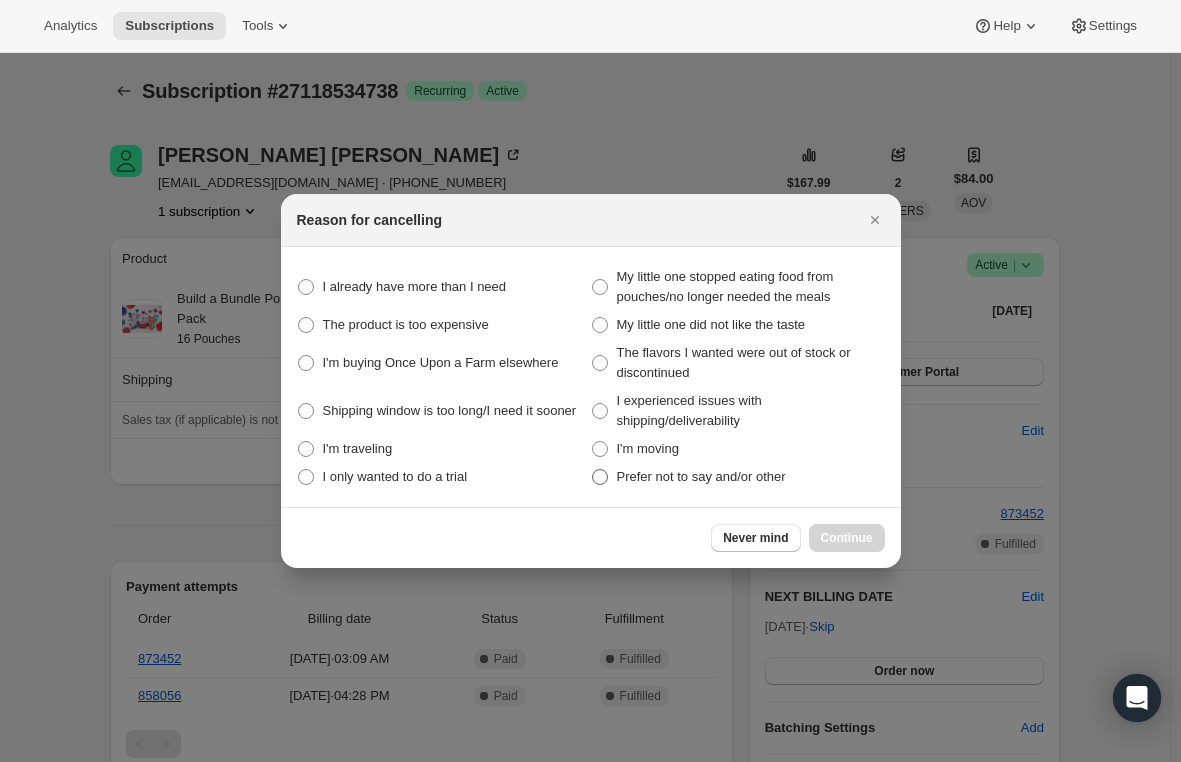 click at bounding box center (600, 477) 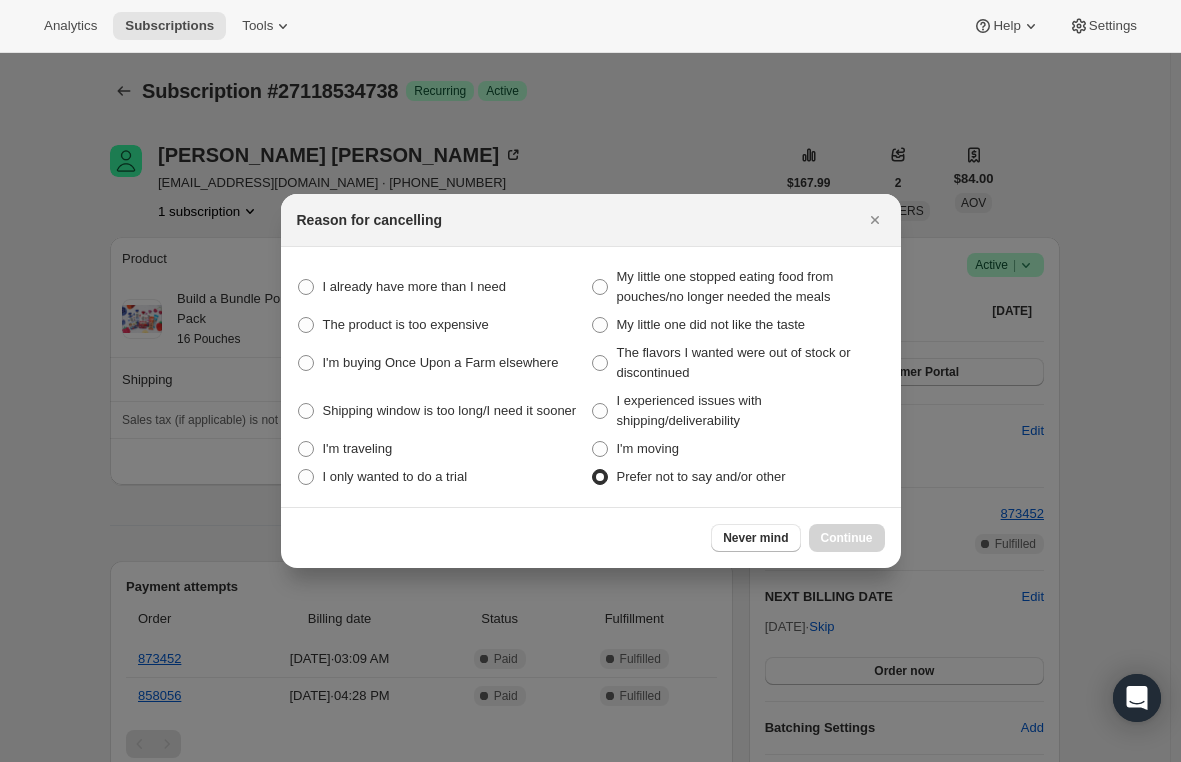radio on "true" 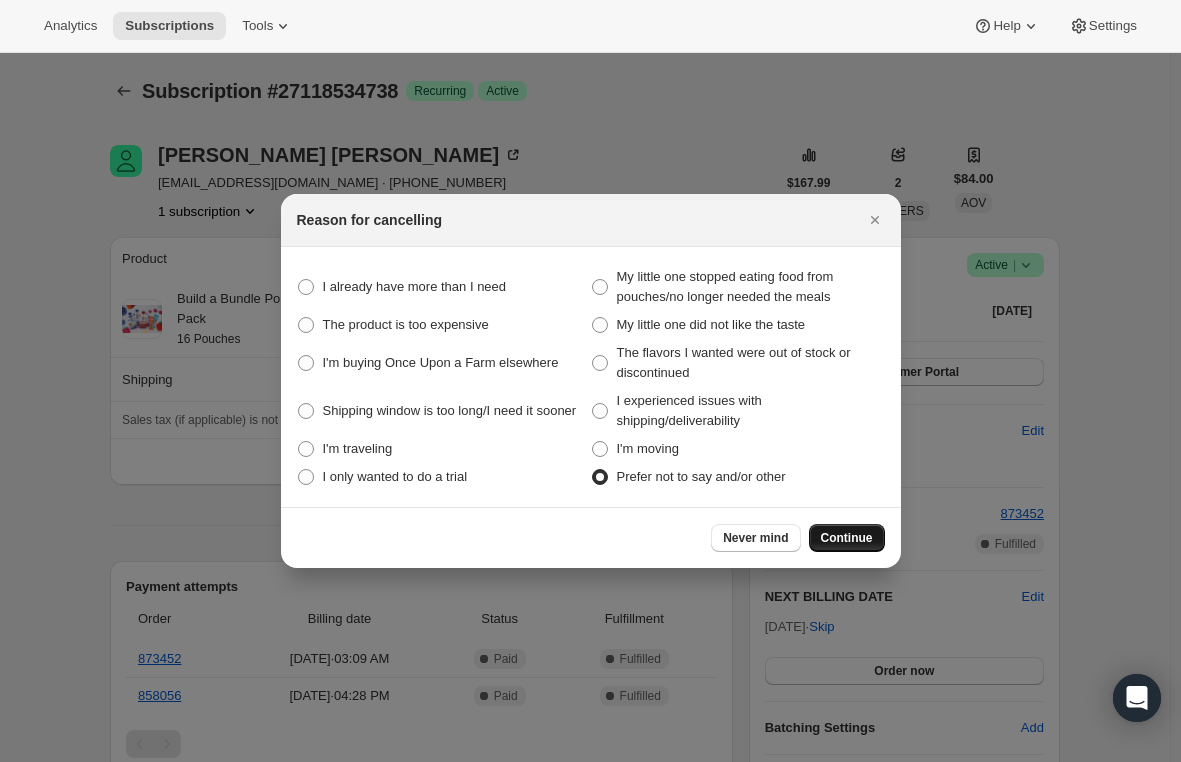 click on "Continue" at bounding box center [847, 538] 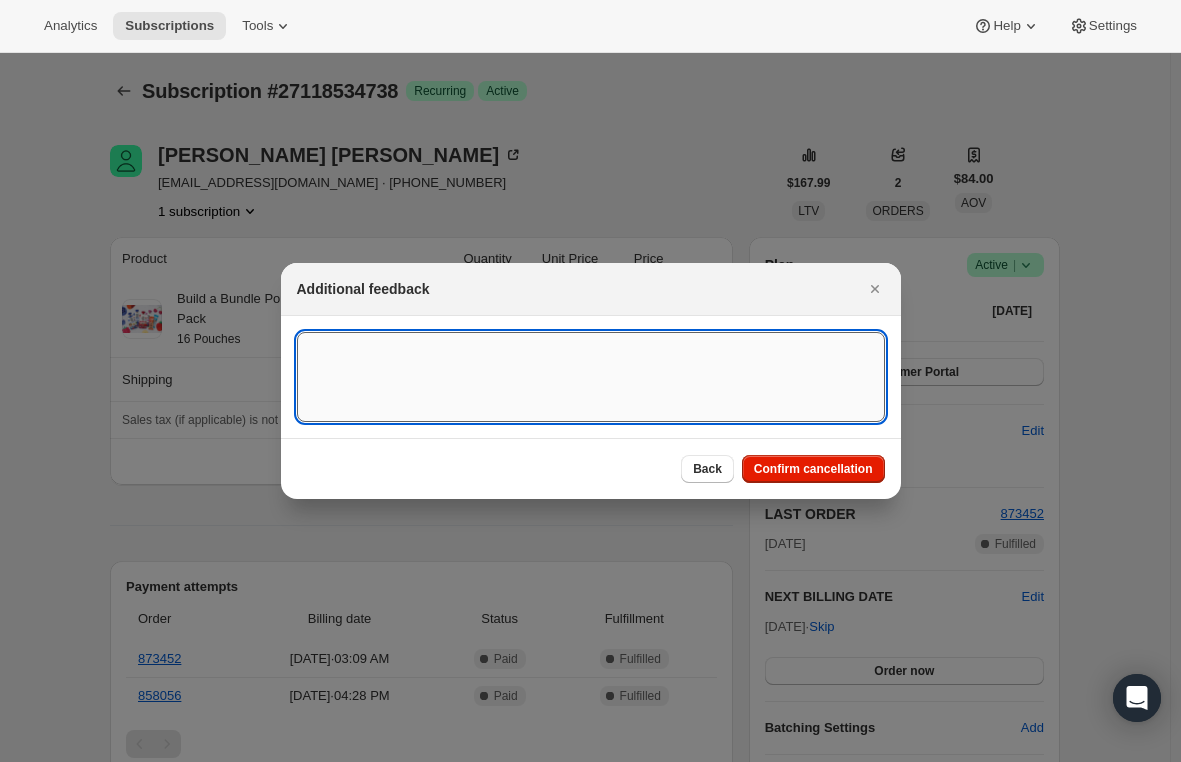 click at bounding box center (591, 377) 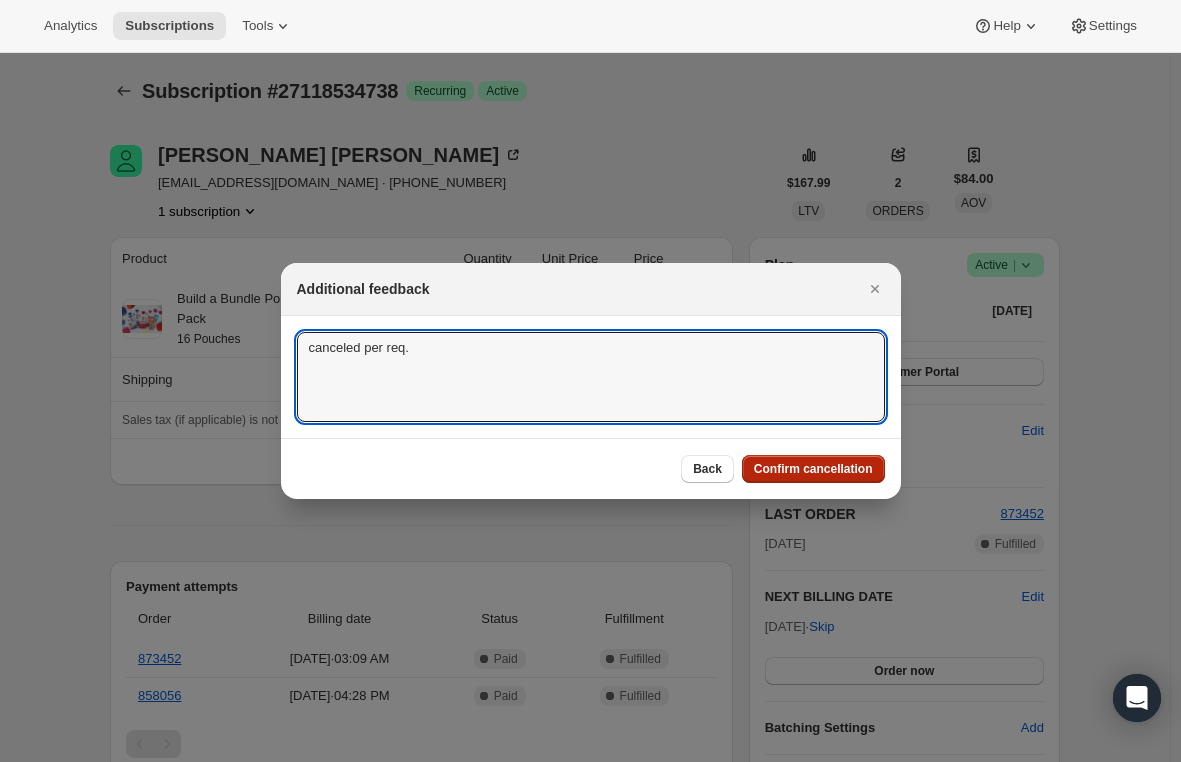 type on "canceled per req." 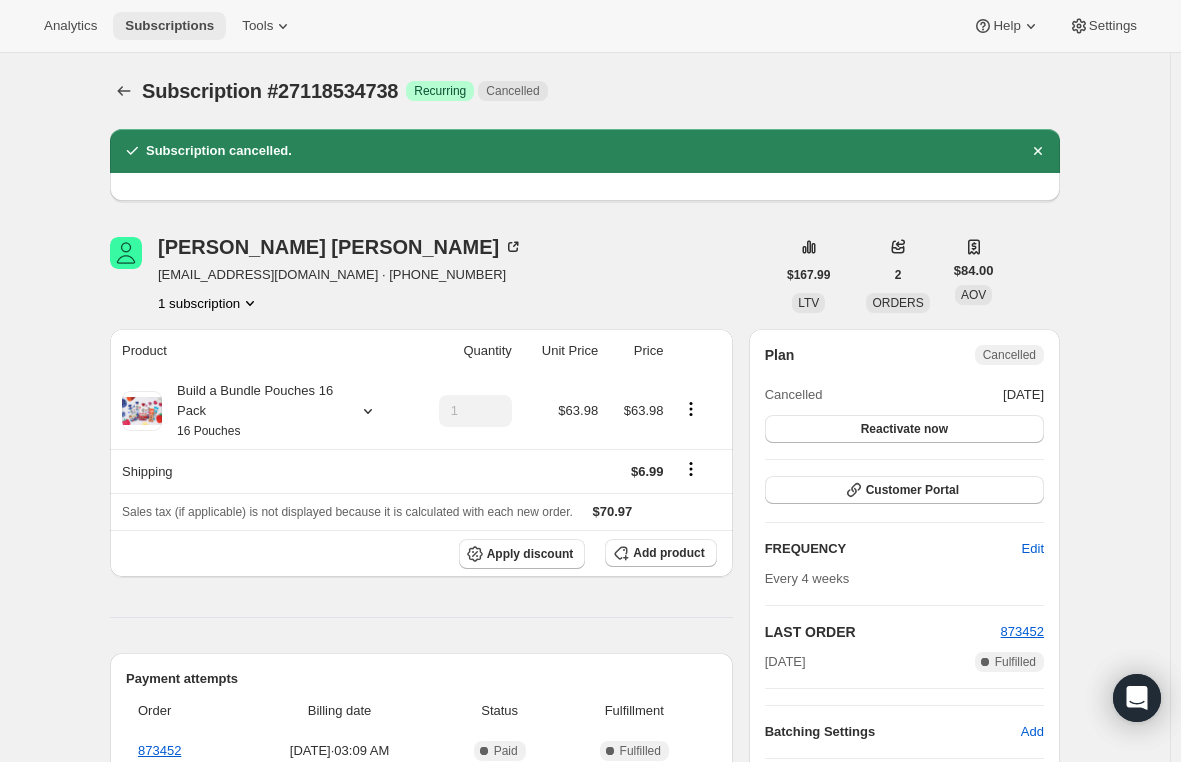 click on "Subscriptions" at bounding box center (169, 26) 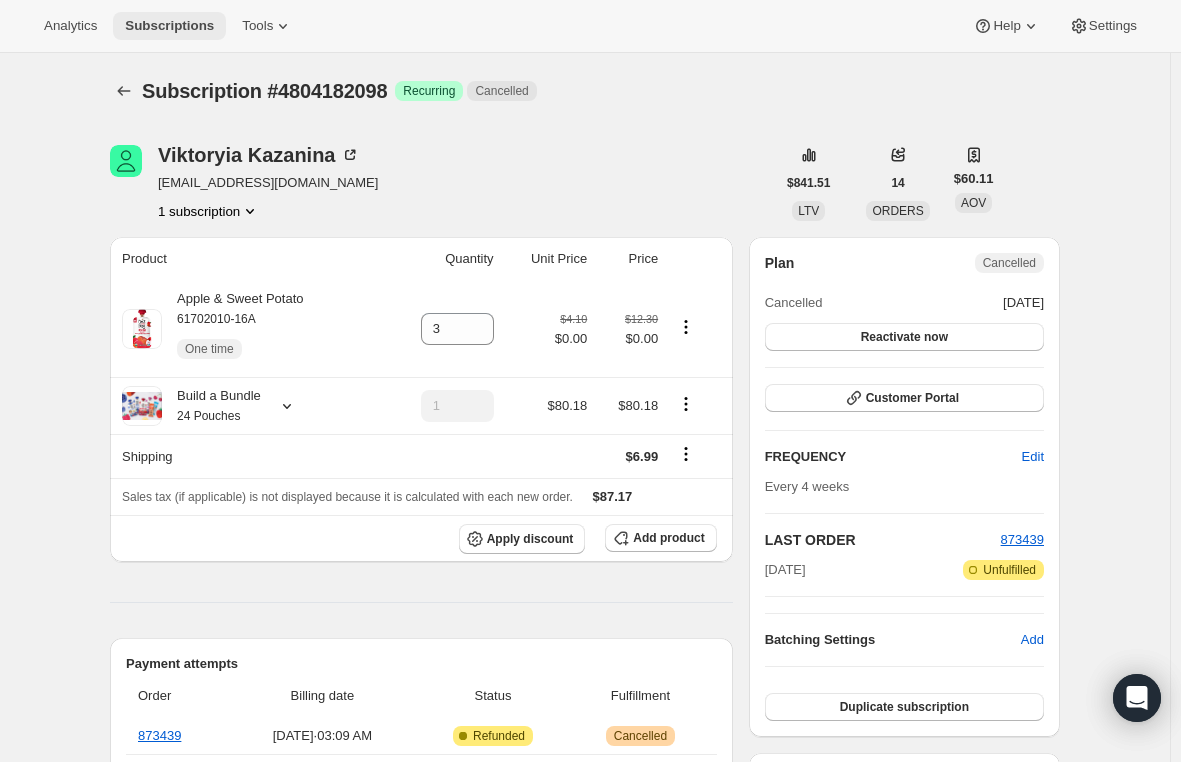 scroll, scrollTop: 0, scrollLeft: 0, axis: both 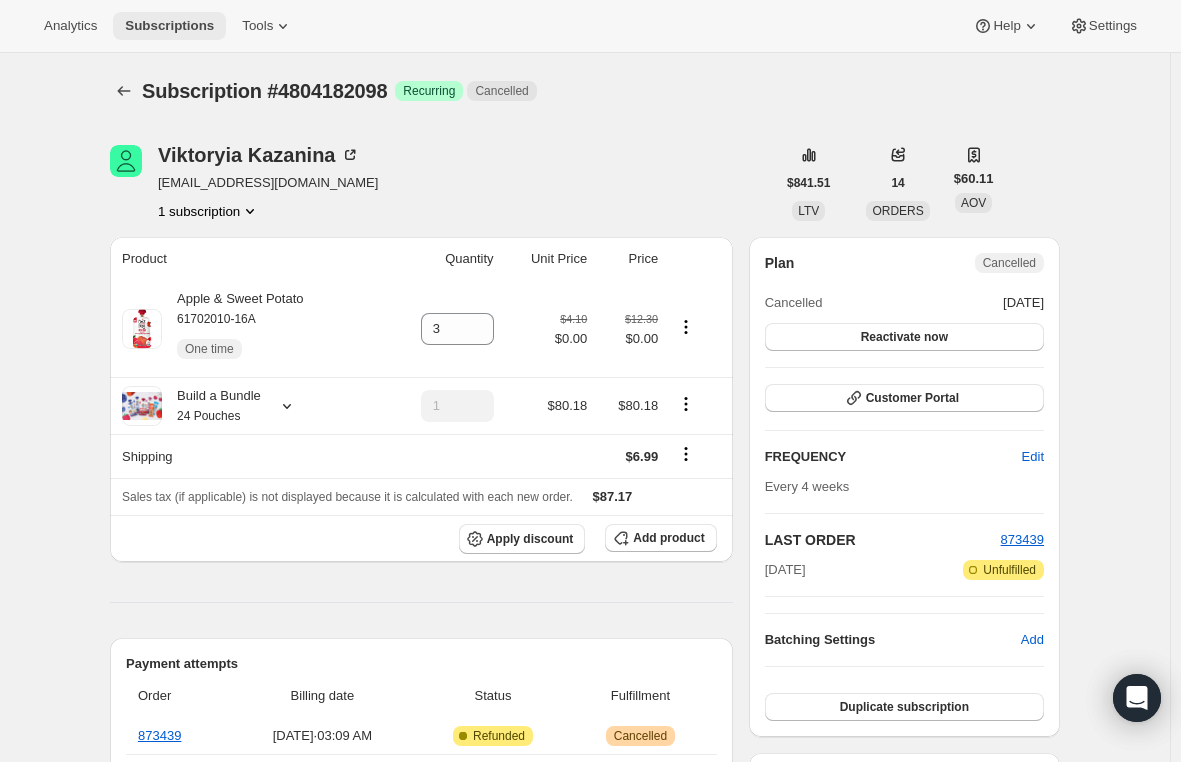 click on "Subscriptions" at bounding box center (169, 26) 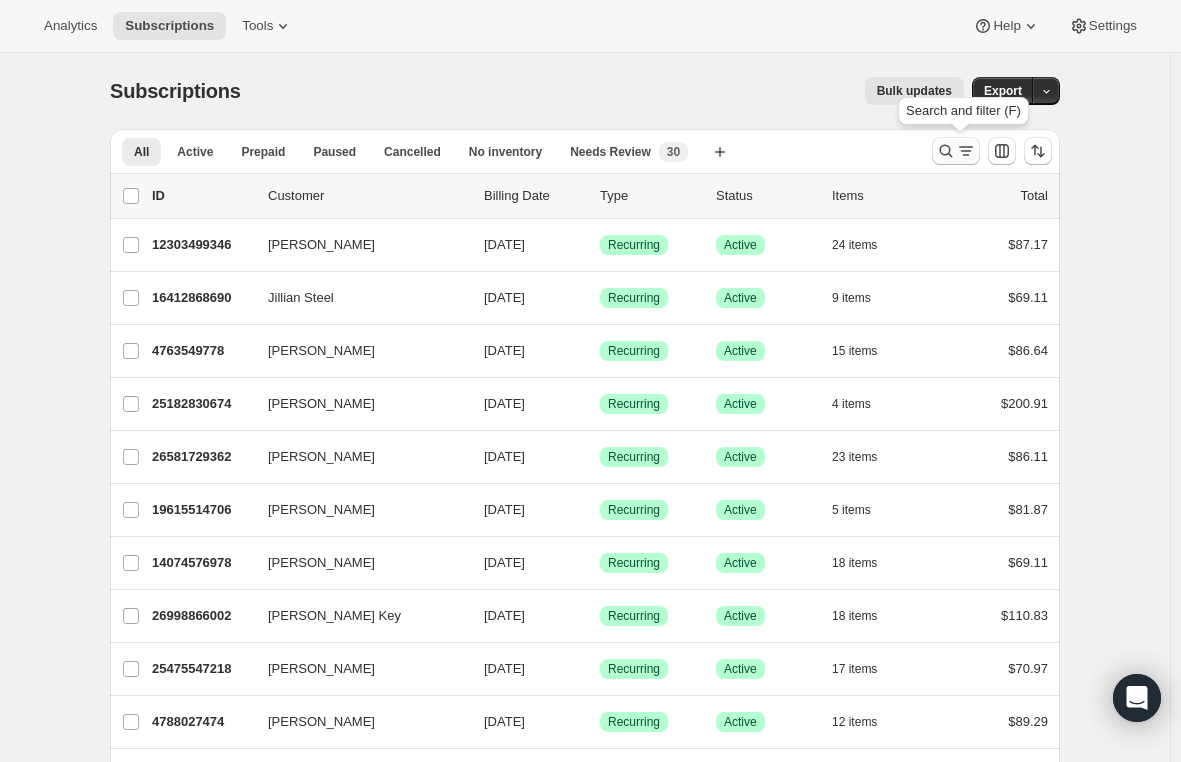 click 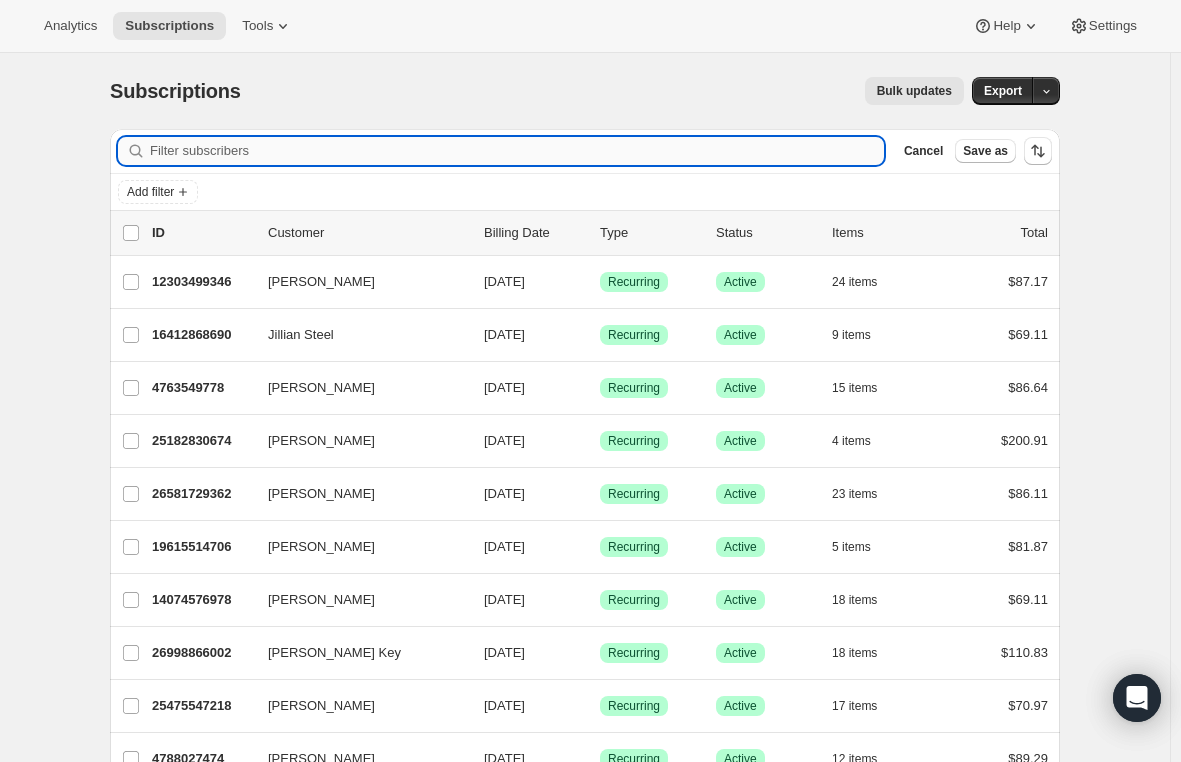 click on "Filter subscribers" at bounding box center (517, 151) 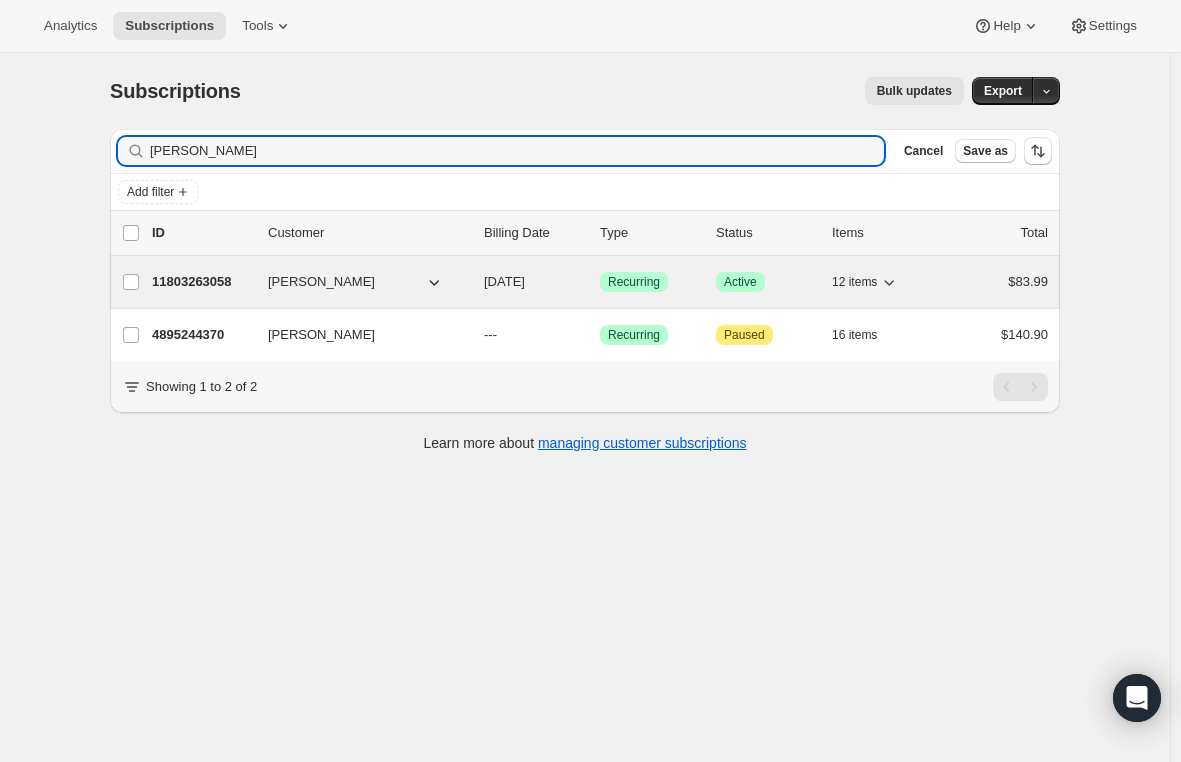 type on "[PERSON_NAME]" 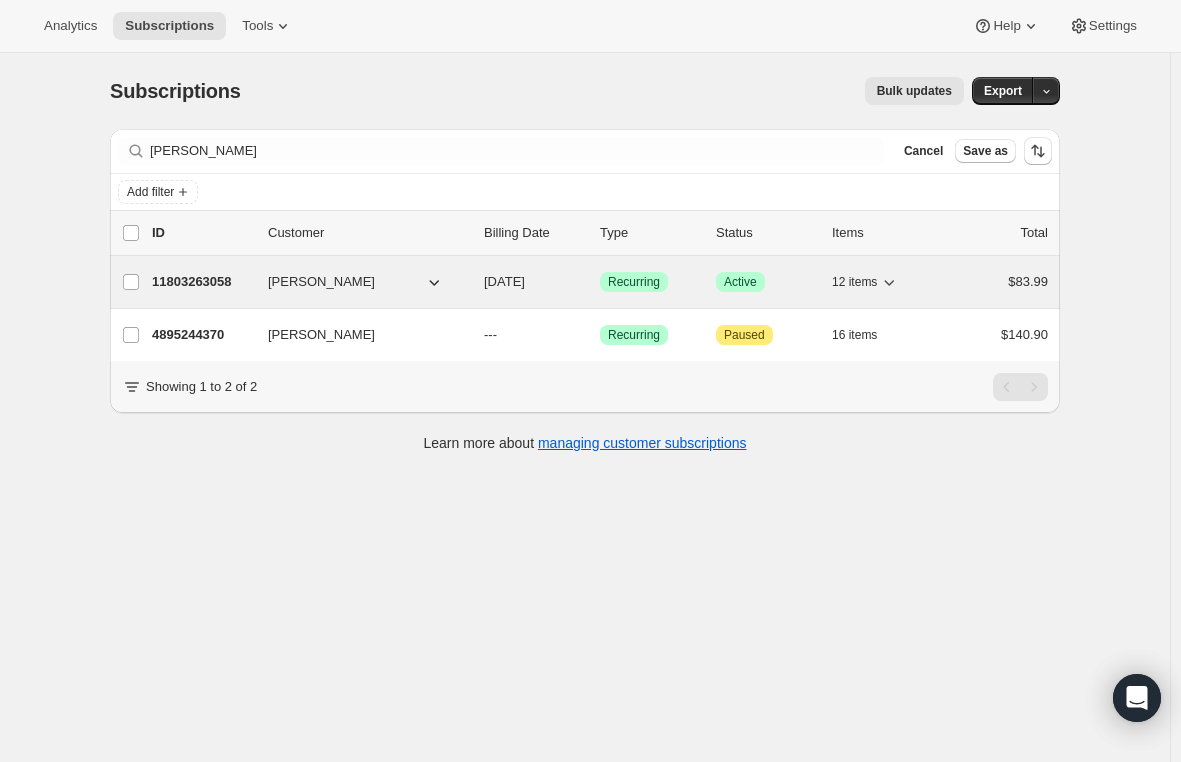 click on "11803263058" at bounding box center [202, 282] 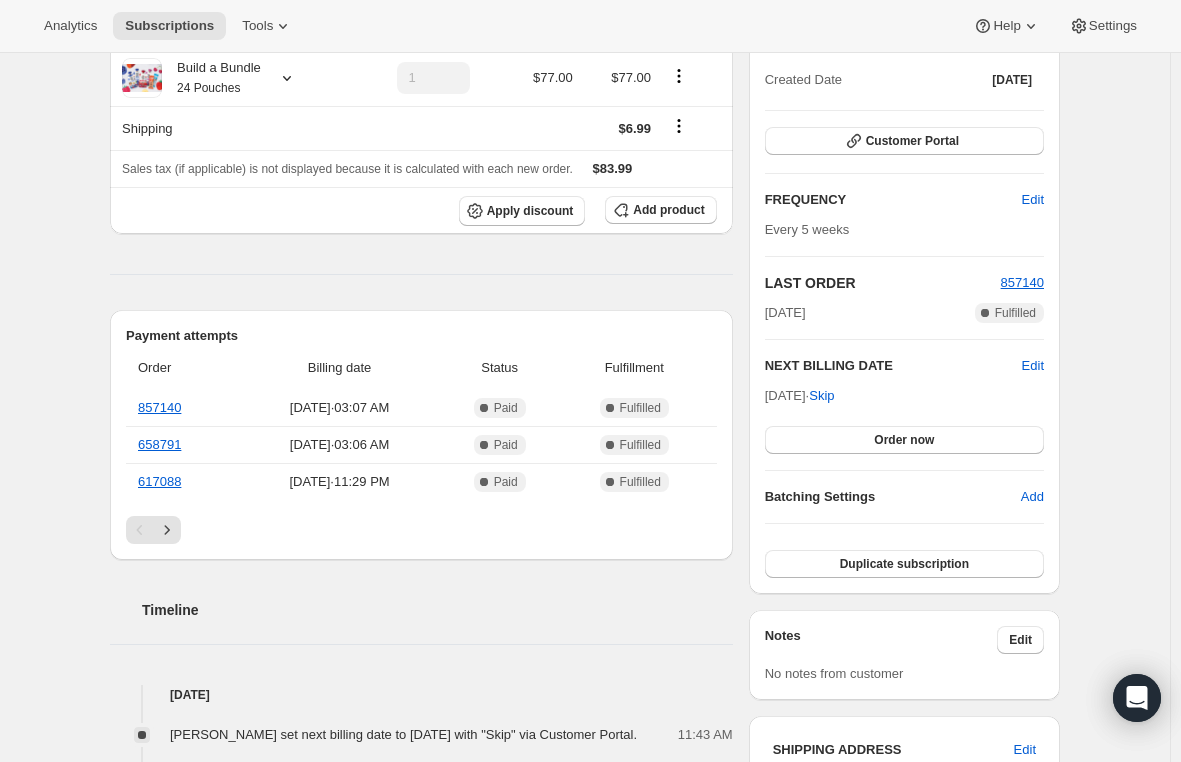 scroll, scrollTop: 0, scrollLeft: 0, axis: both 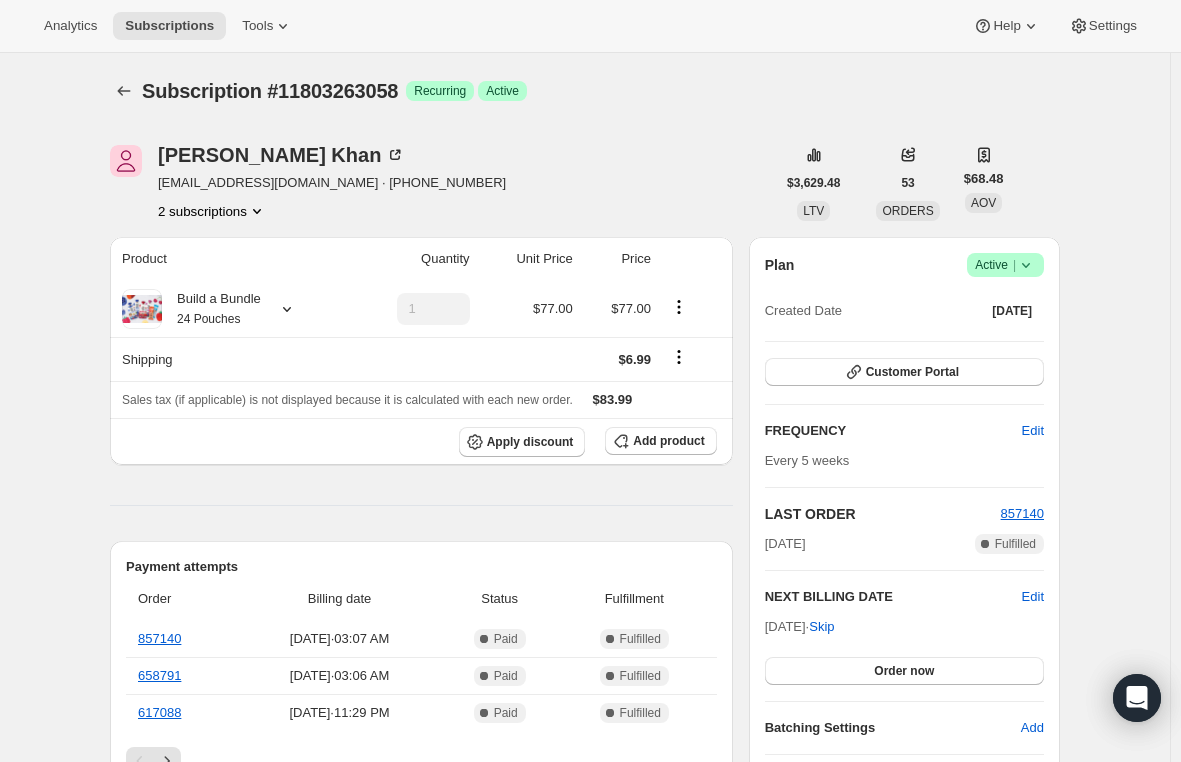 click on "2 subscriptions" at bounding box center (212, 211) 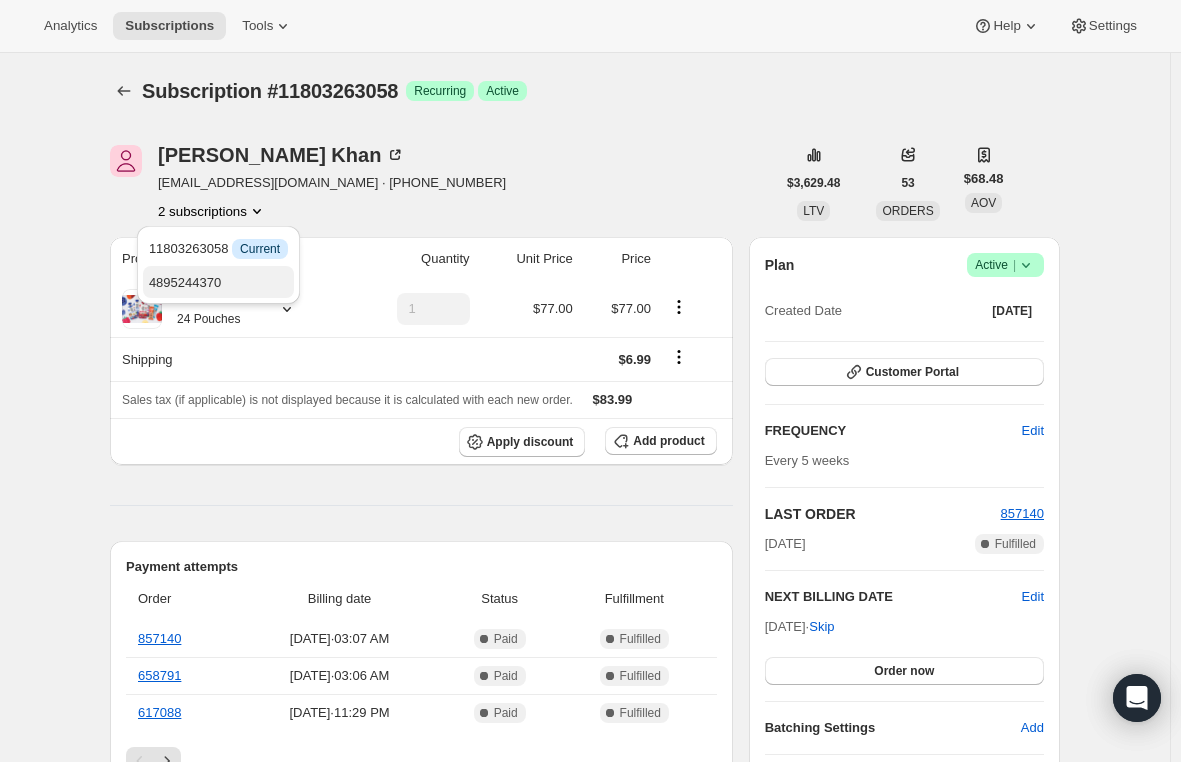 click on "4895244370" at bounding box center [185, 282] 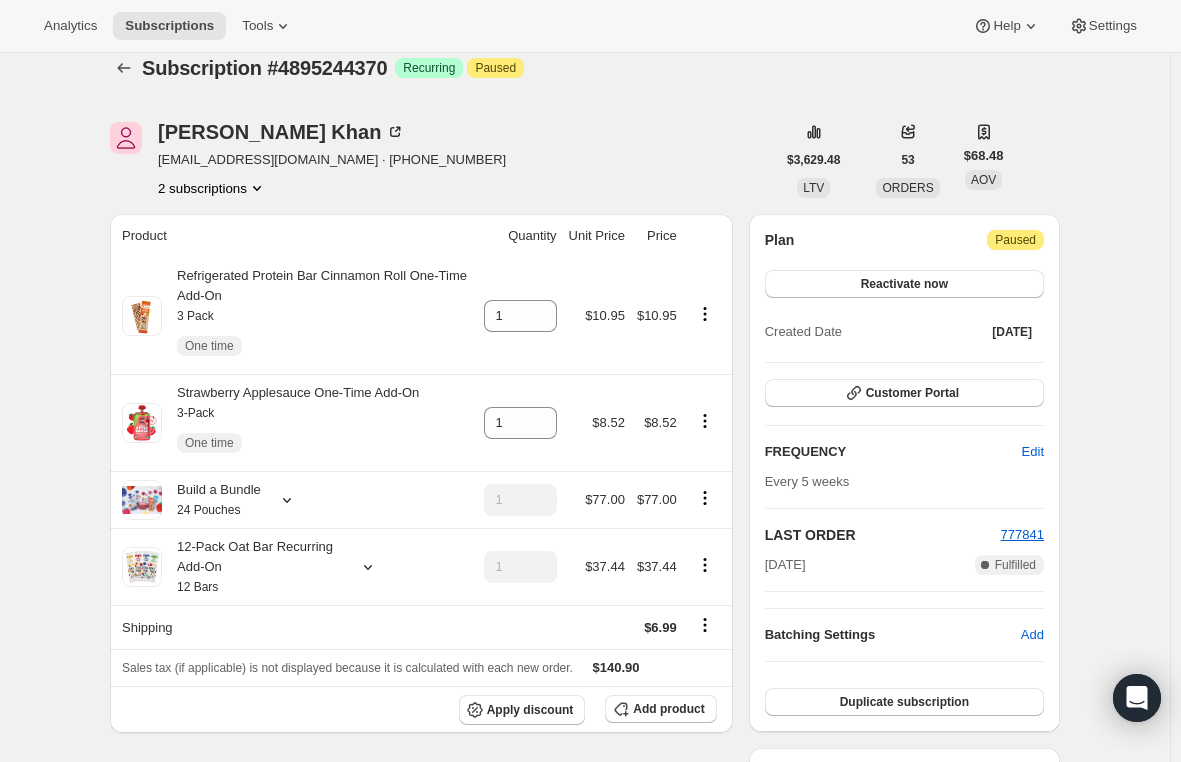 scroll, scrollTop: 0, scrollLeft: 0, axis: both 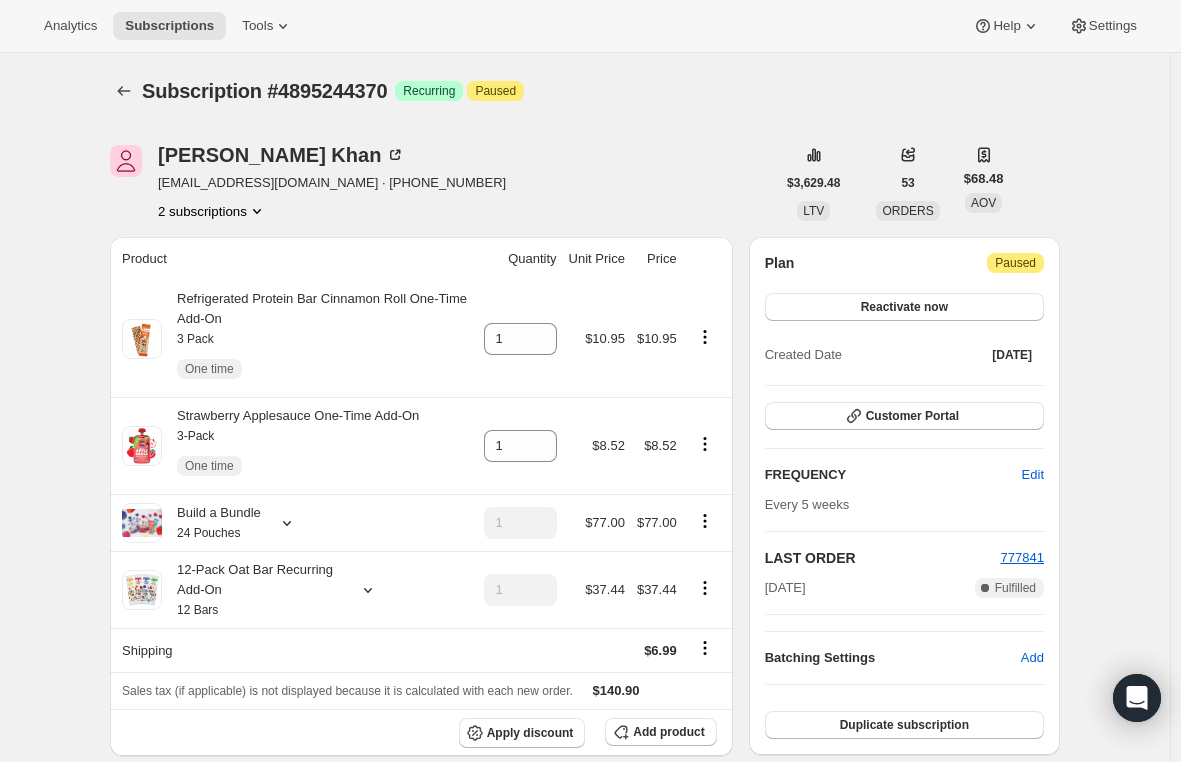 click on "2 subscriptions" at bounding box center [212, 211] 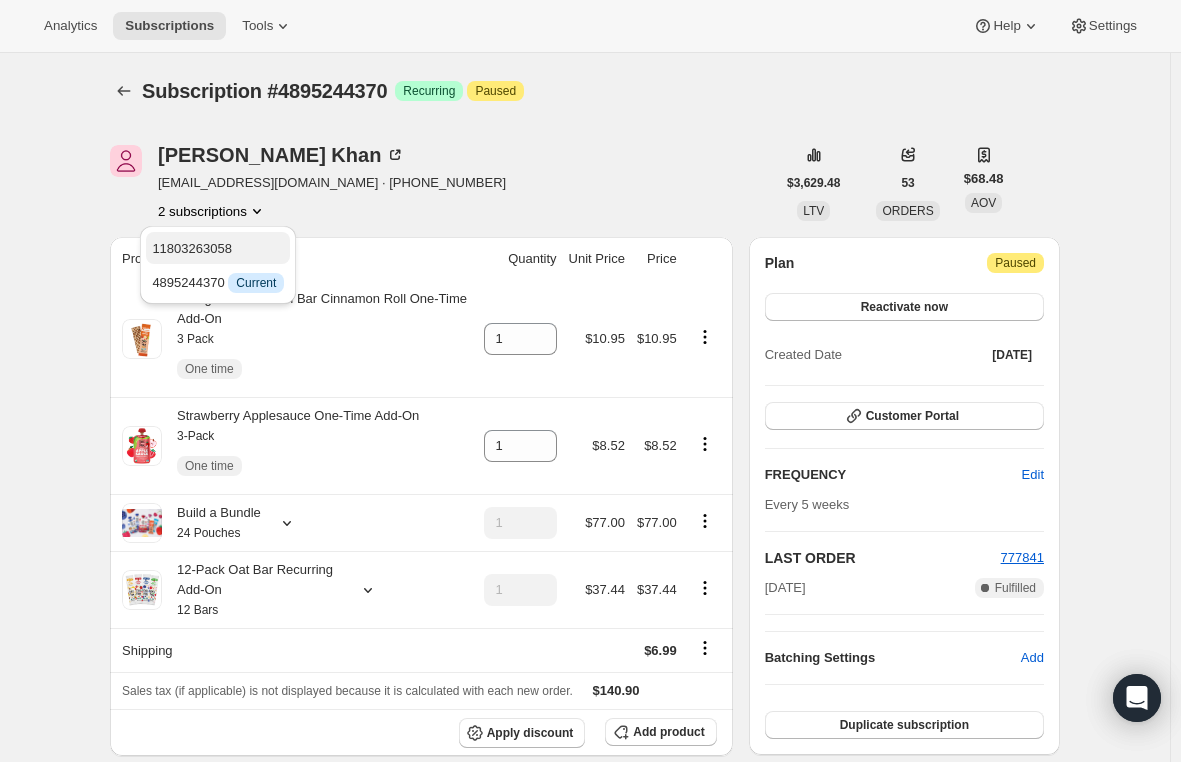 click on "11803263058" at bounding box center [192, 248] 